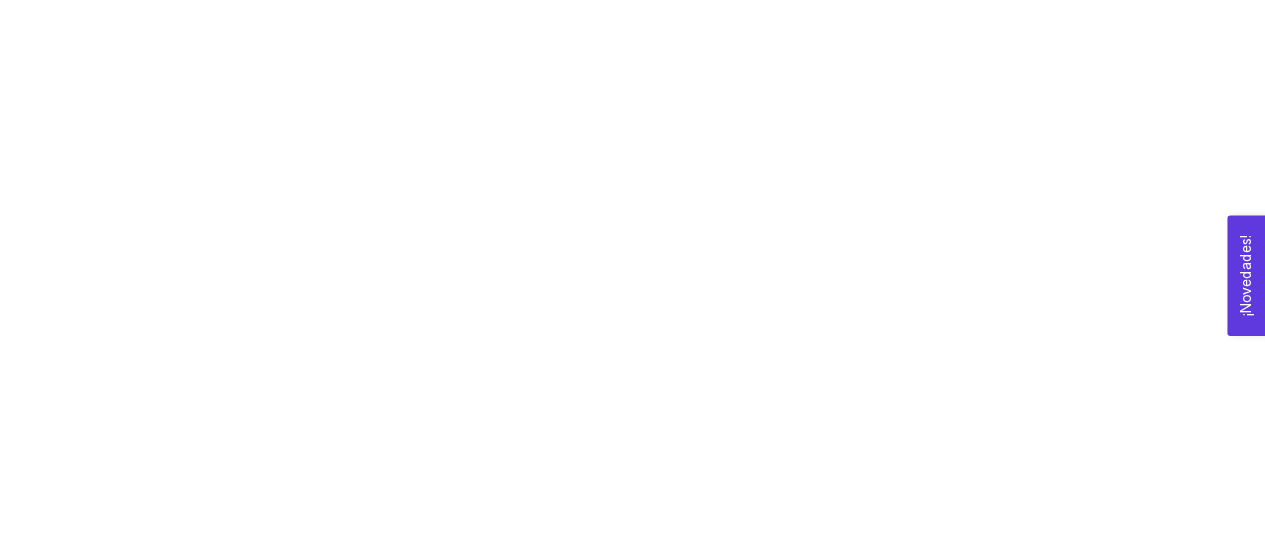 scroll, scrollTop: 0, scrollLeft: 0, axis: both 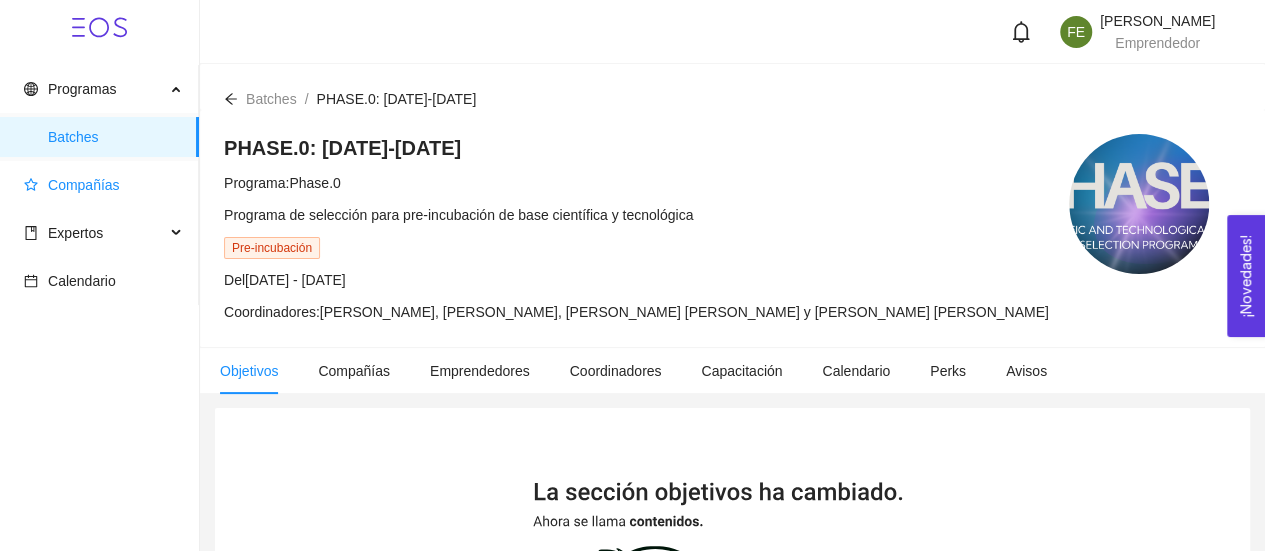 click on "Compañías" at bounding box center [103, 185] 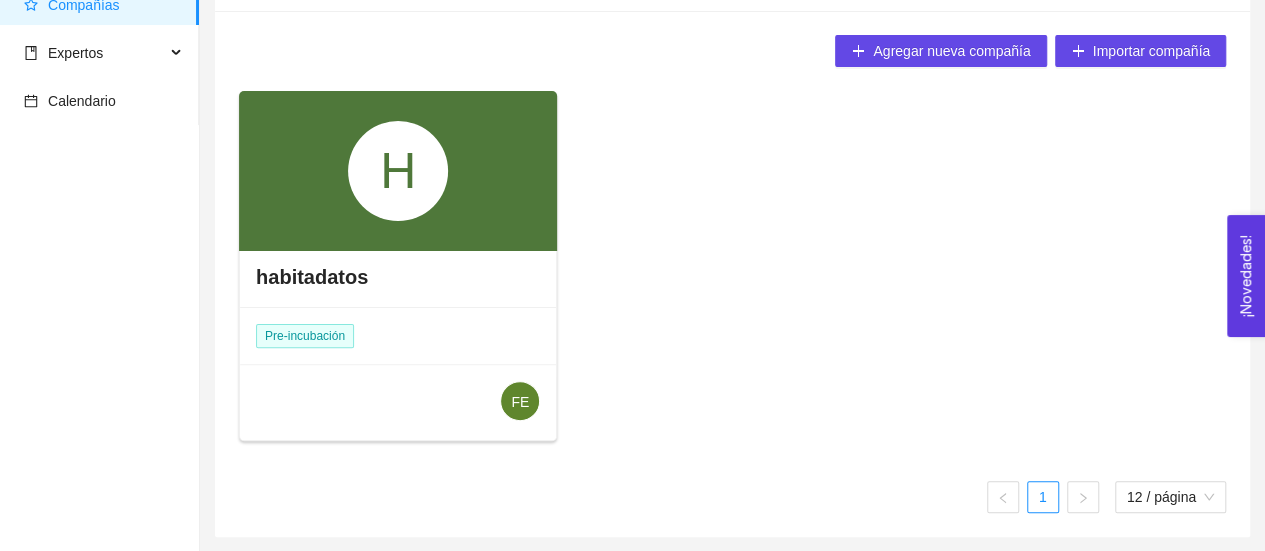 scroll, scrollTop: 0, scrollLeft: 0, axis: both 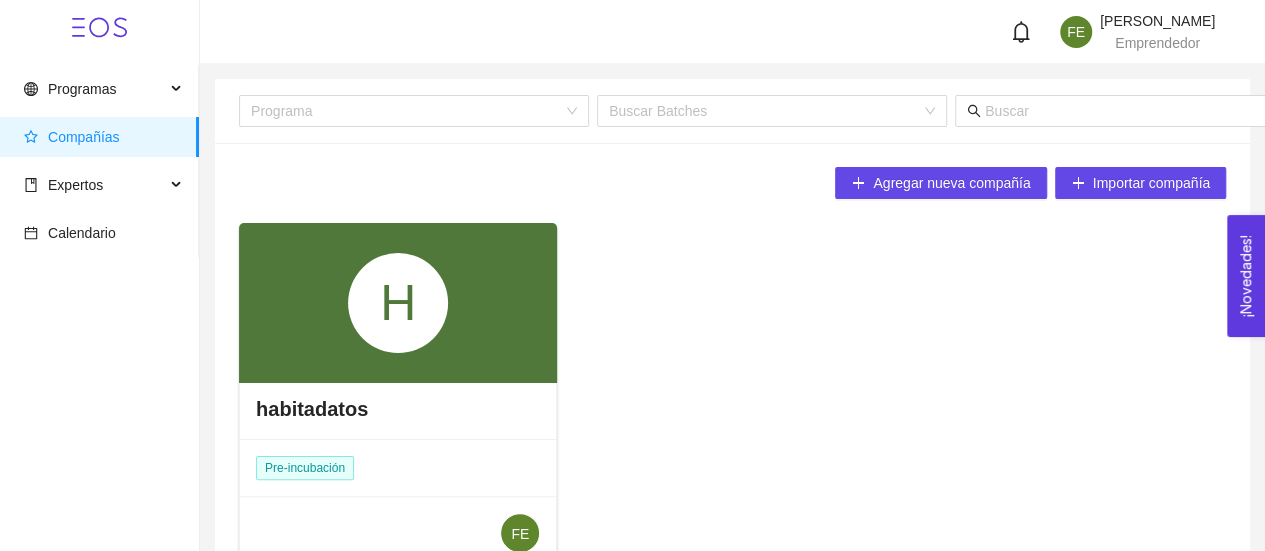 click on "H" at bounding box center (398, 303) 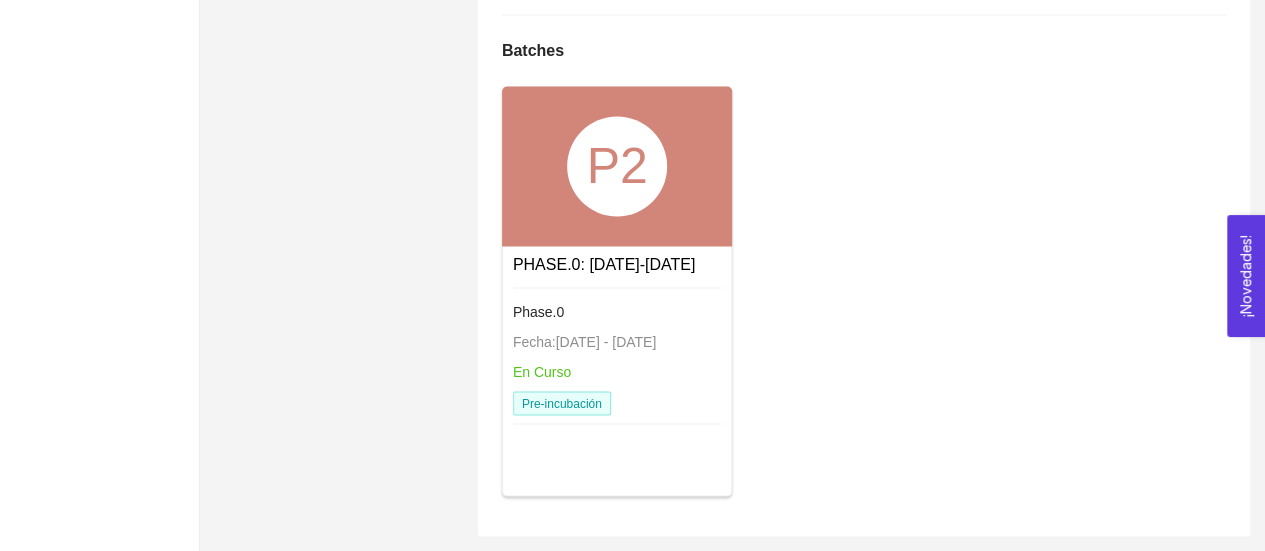 click on "P2" at bounding box center (617, 166) 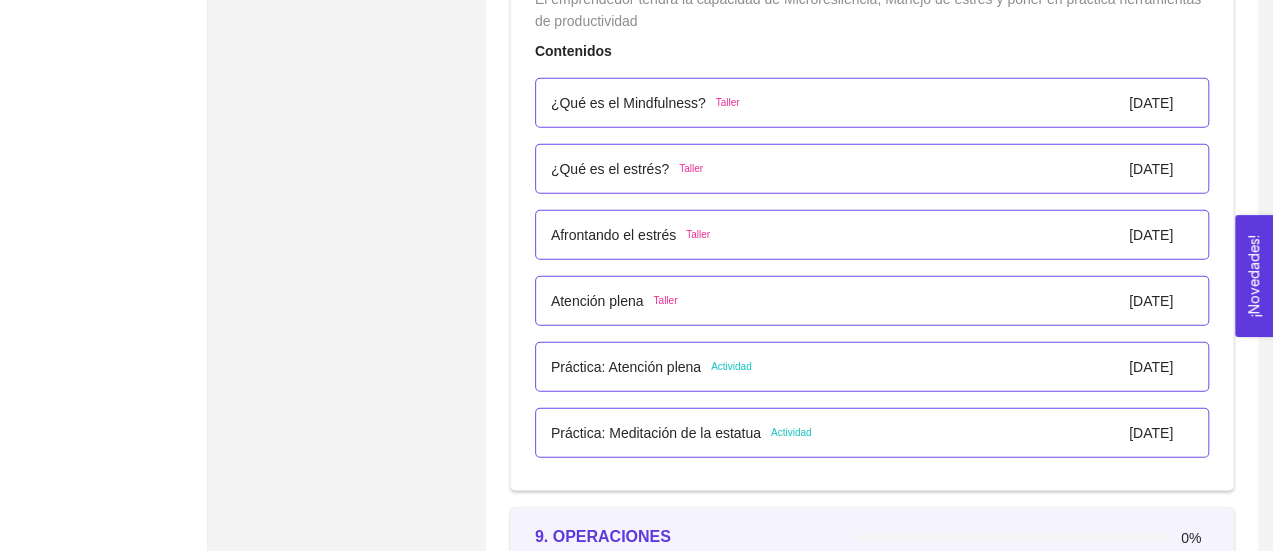 scroll, scrollTop: 6247, scrollLeft: 0, axis: vertical 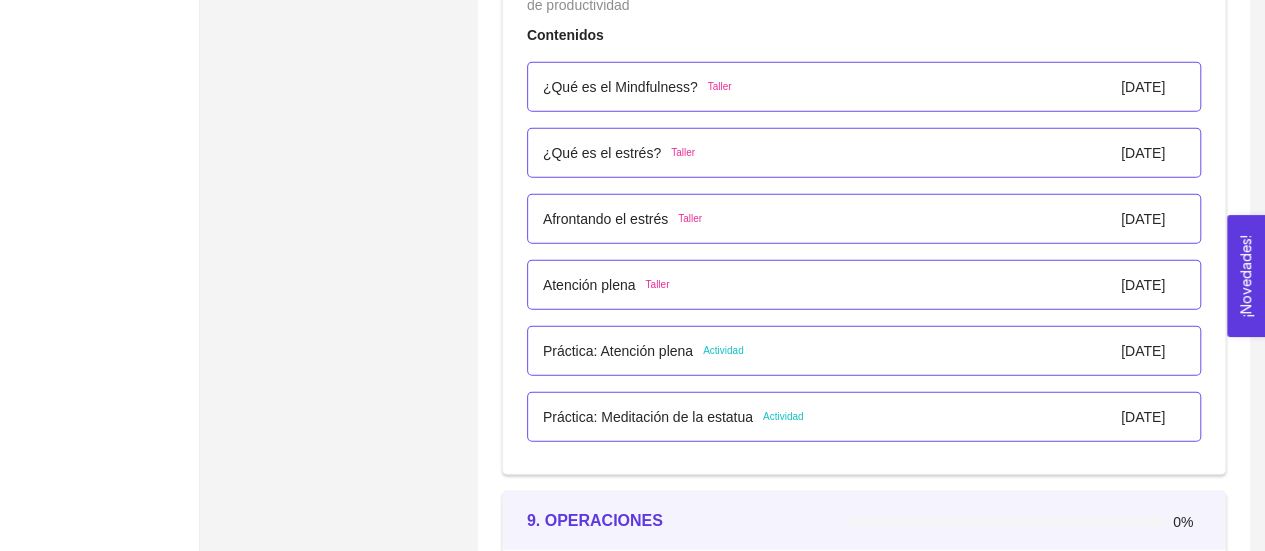 click on "Afrontando el estrés" at bounding box center [605, 219] 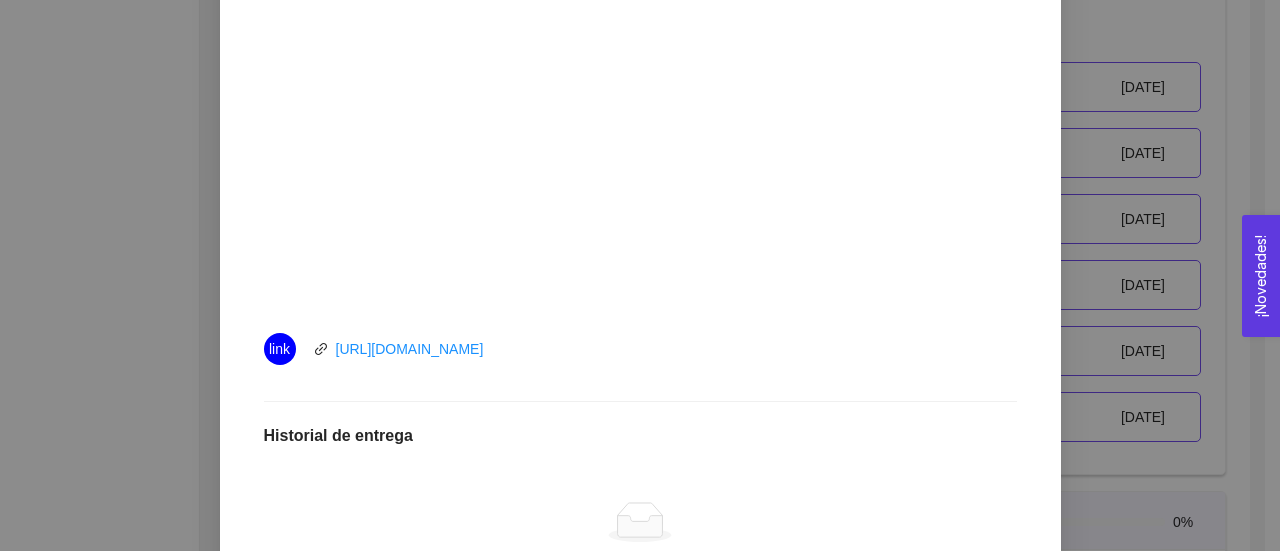 scroll, scrollTop: 778, scrollLeft: 0, axis: vertical 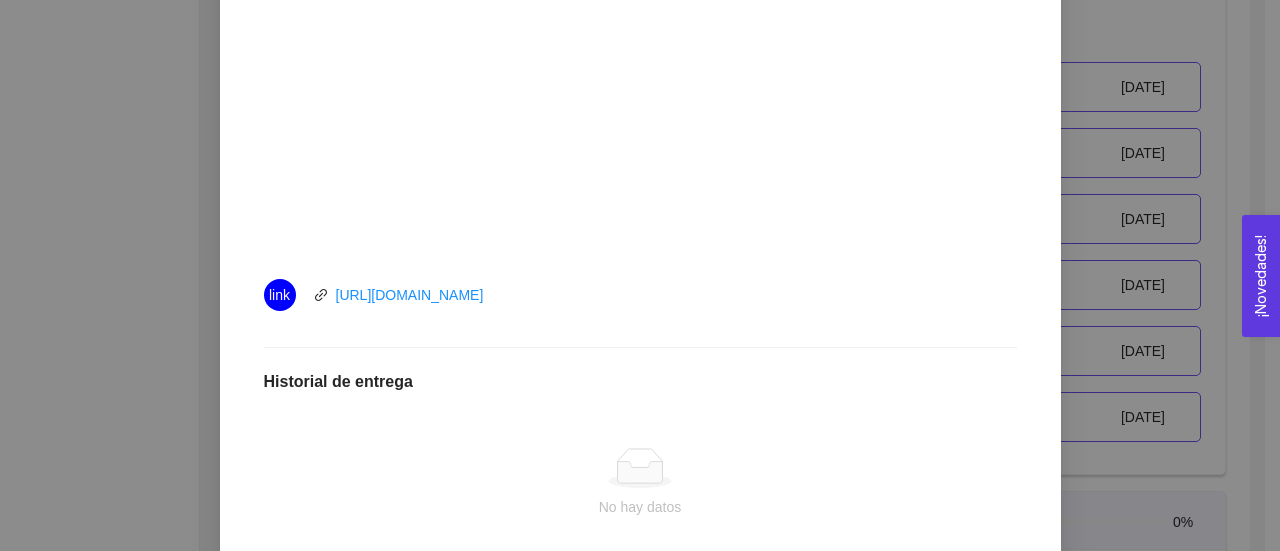 click on "8. BIENESTAR El emprendedor tendrá la capacidad de Microresilencia, Manejo de estrés y poner en práctica herramientas de productividad
Asignado por  [PERSON_NAME]   ( Coordinador ) Pendiente Completado Verificado Anterior Siguiente Afrontando el estrés  Taller Fecha del taller:  [DATE] Lugar: No especificado Completa el video Instrucciones Recursos link  [URL][DOMAIN_NAME] Historial de entrega No hay datos Comentarios Enviar comentarios Cancelar Aceptar" at bounding box center [640, 275] 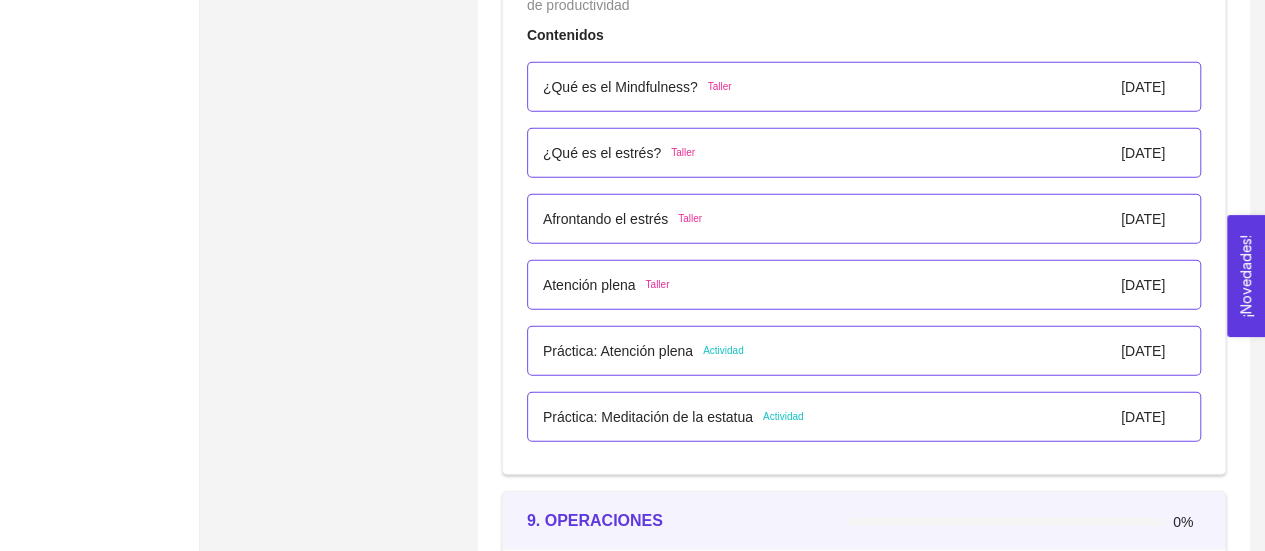 click on "Afrontando el estrés" at bounding box center (605, 219) 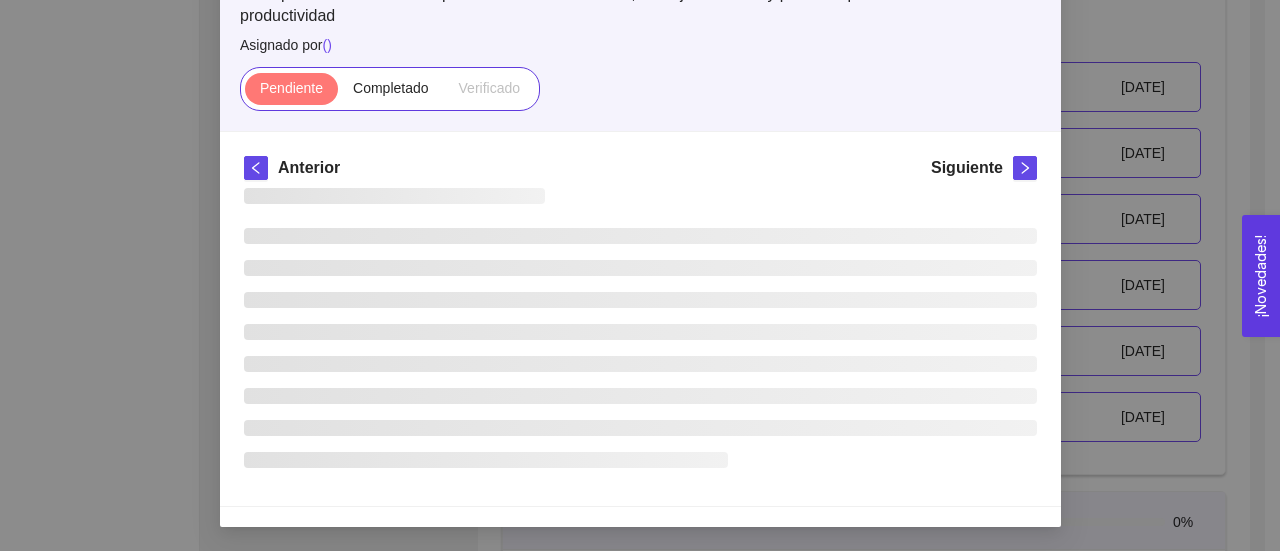 scroll, scrollTop: 68, scrollLeft: 0, axis: vertical 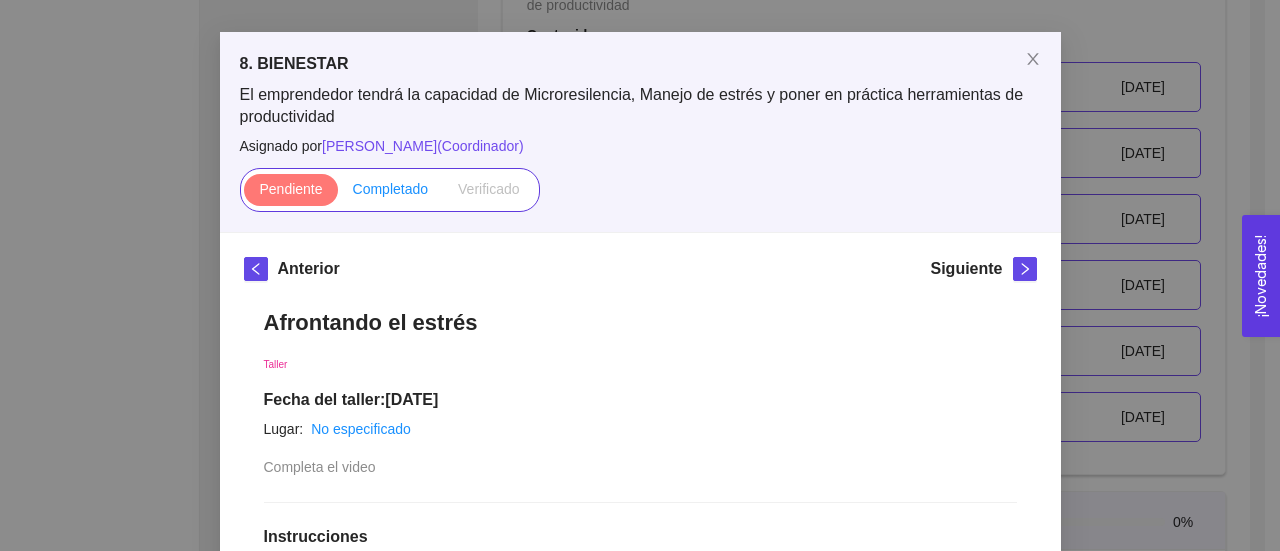 click on "Completado" at bounding box center [391, 189] 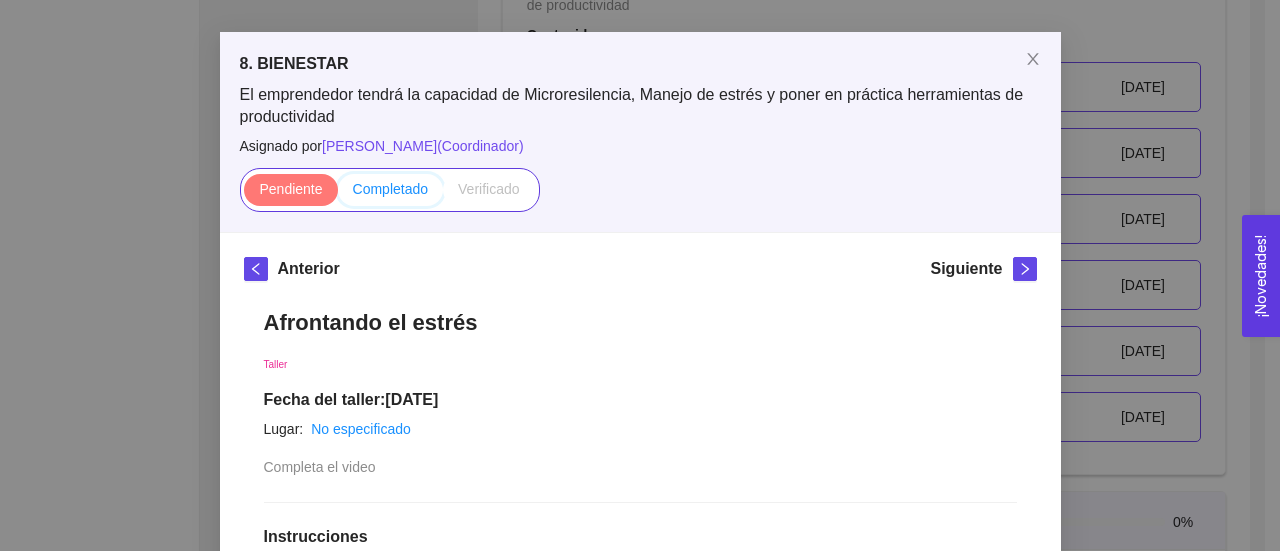click on "Completado" at bounding box center (338, 194) 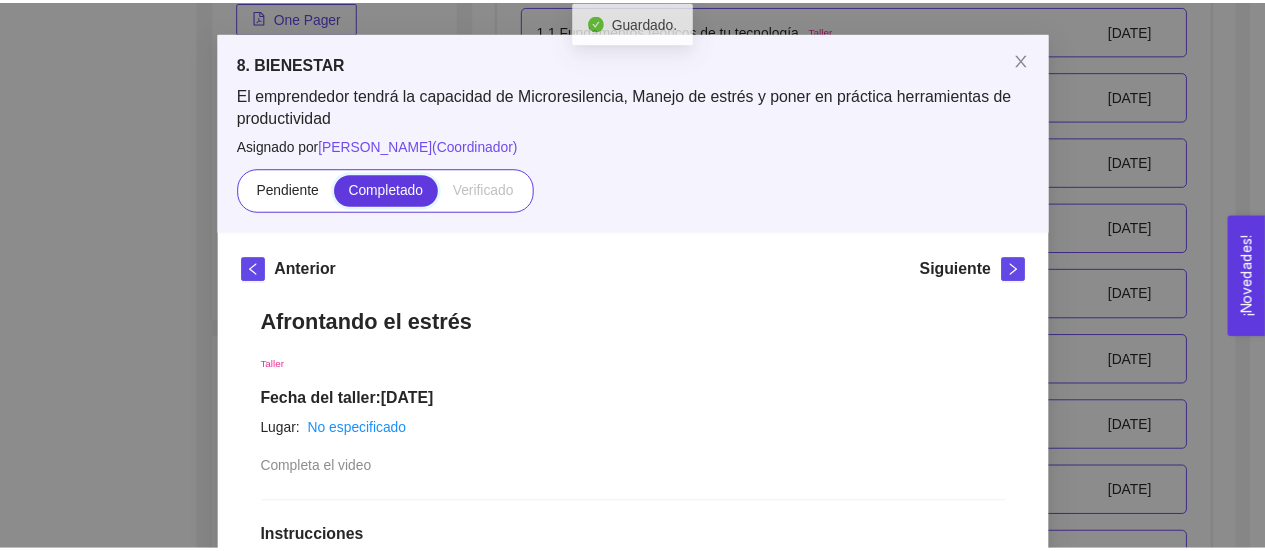 scroll, scrollTop: 6247, scrollLeft: 0, axis: vertical 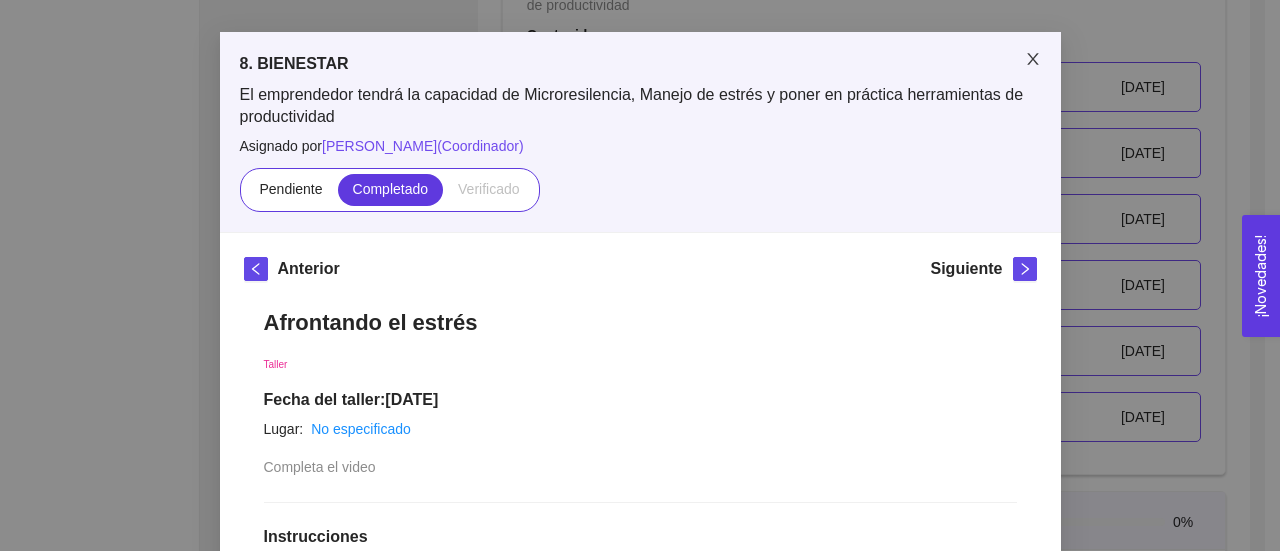 click 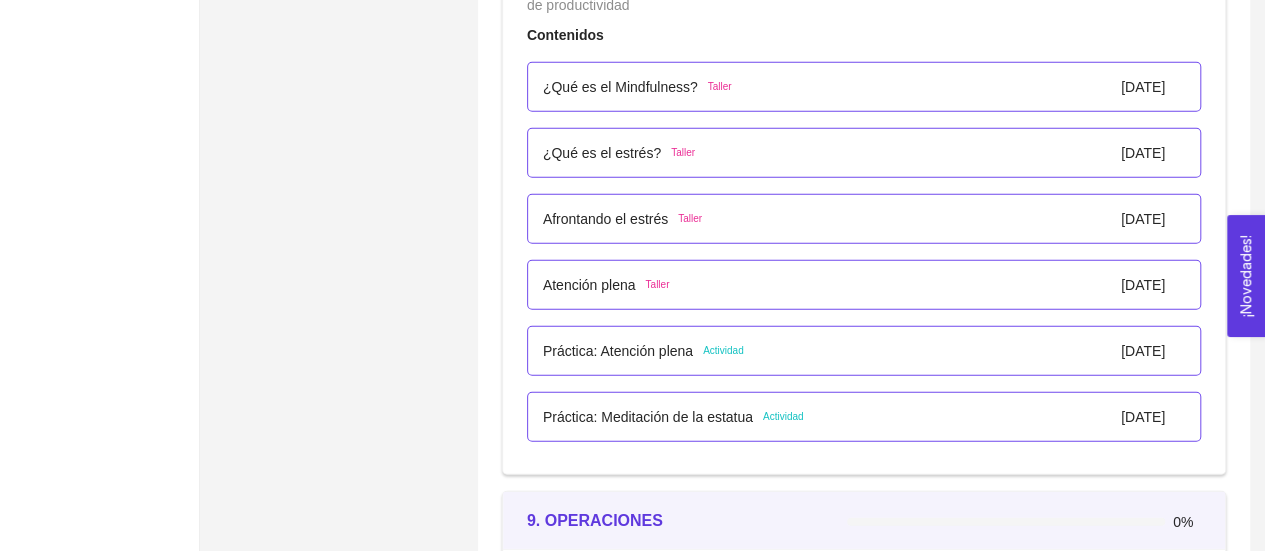 click on "Atención plena Taller [DATE]" at bounding box center [864, 285] 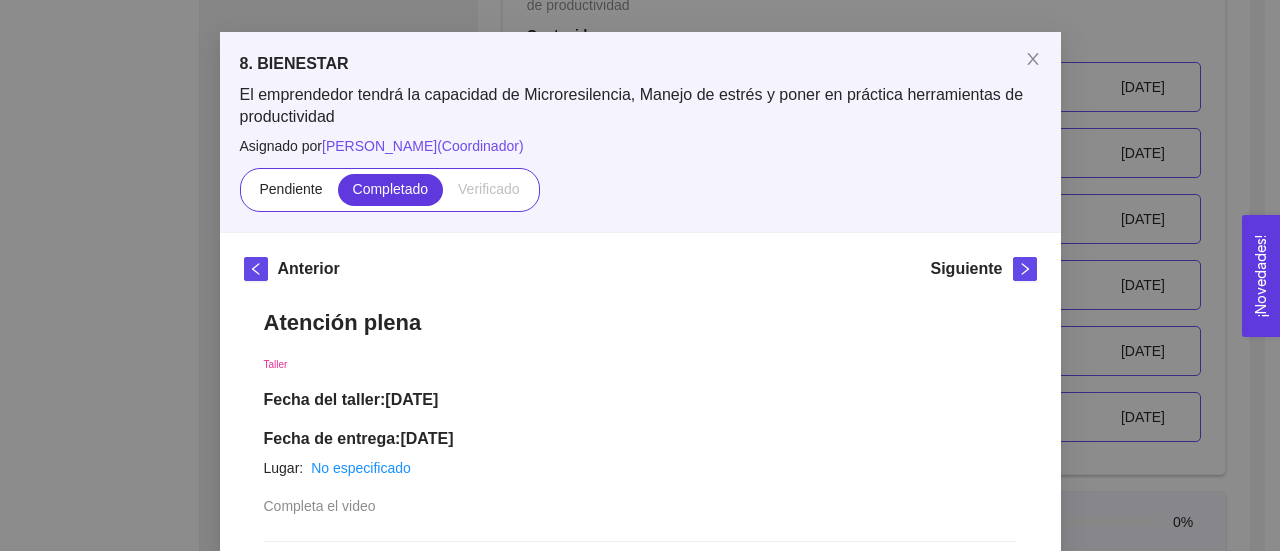 click on "8. BIENESTAR El emprendedor tendrá la capacidad de Microresilencia, Manejo de estrés y poner en práctica herramientas de productividad
Asignado por  [PERSON_NAME]   ( Coordinador ) Pendiente Completado Verificado Anterior Siguiente Atención plena Taller Fecha del taller:  [DATE] Fecha de entrega:  [DATE] Lugar: No especificado Completa el video Instrucciones Recursos link [URL][DOMAIN_NAME] Historial de entrega FE [PERSON_NAME] marcó como completado Comentarios Enviar comentarios Cancelar Aceptar" at bounding box center (640, 275) 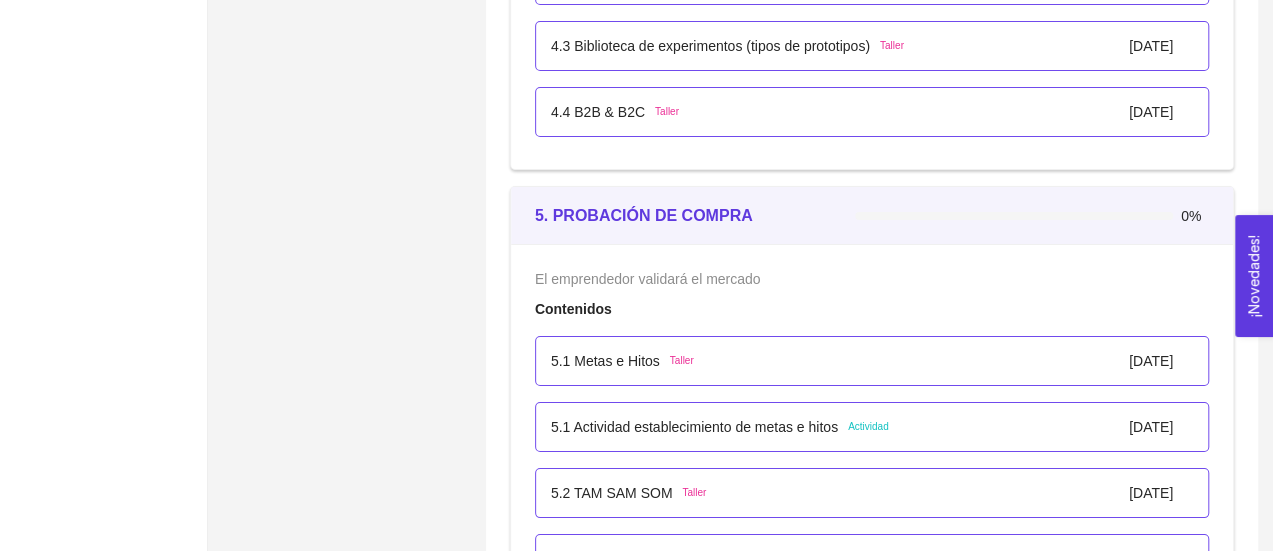 scroll, scrollTop: 3623, scrollLeft: 0, axis: vertical 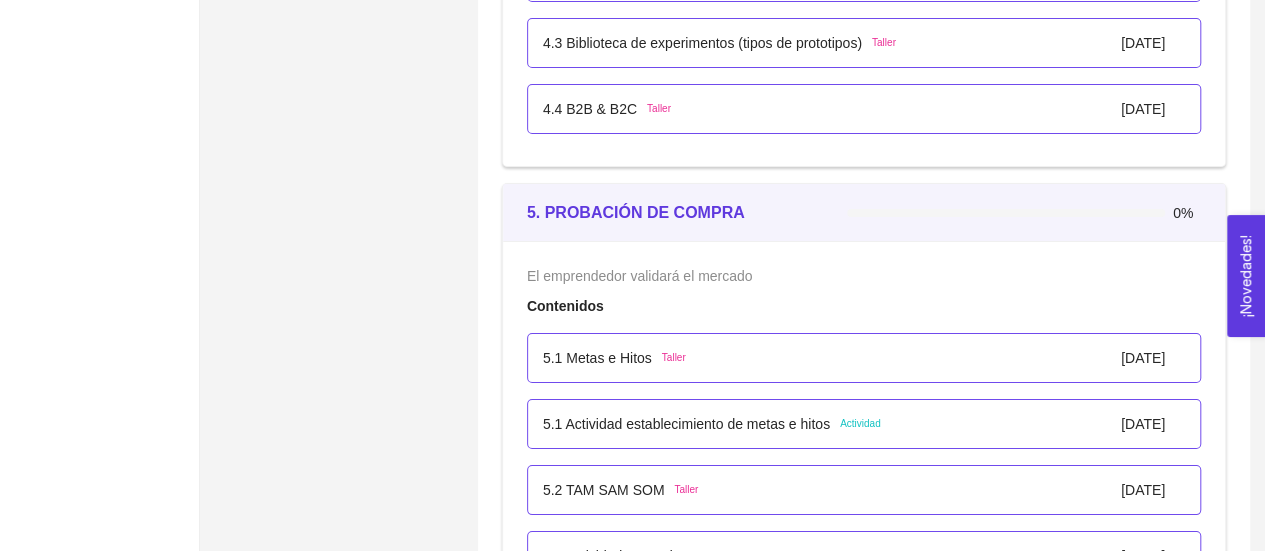 click on "5.1 Metas e Hitos" at bounding box center [597, 358] 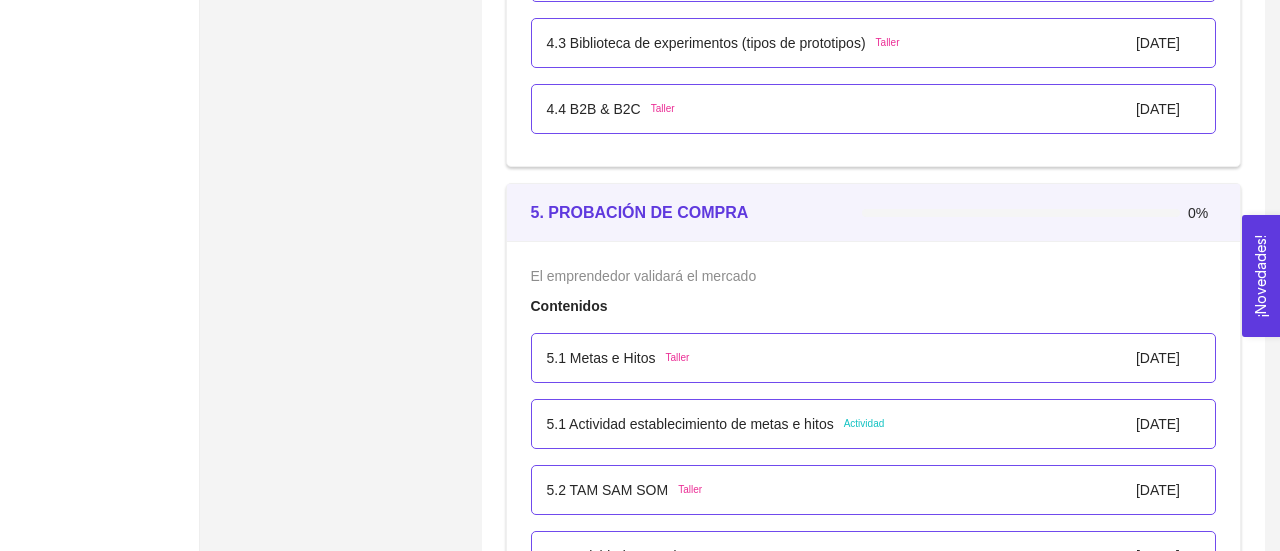 scroll, scrollTop: 46, scrollLeft: 0, axis: vertical 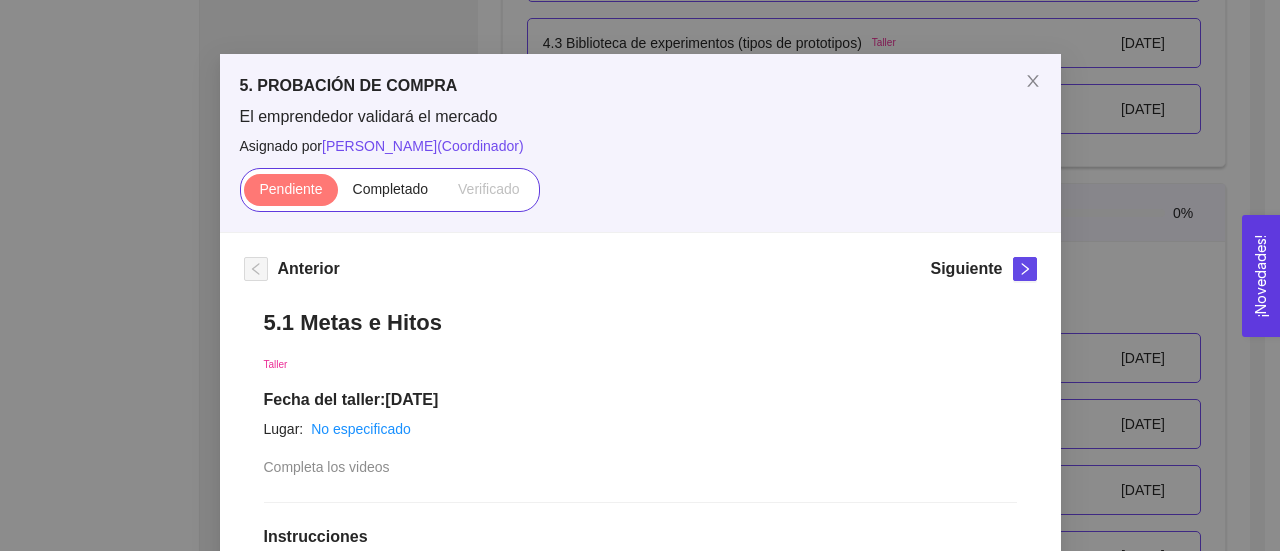 click on "Pendiente Completado Verificado" at bounding box center (390, 190) 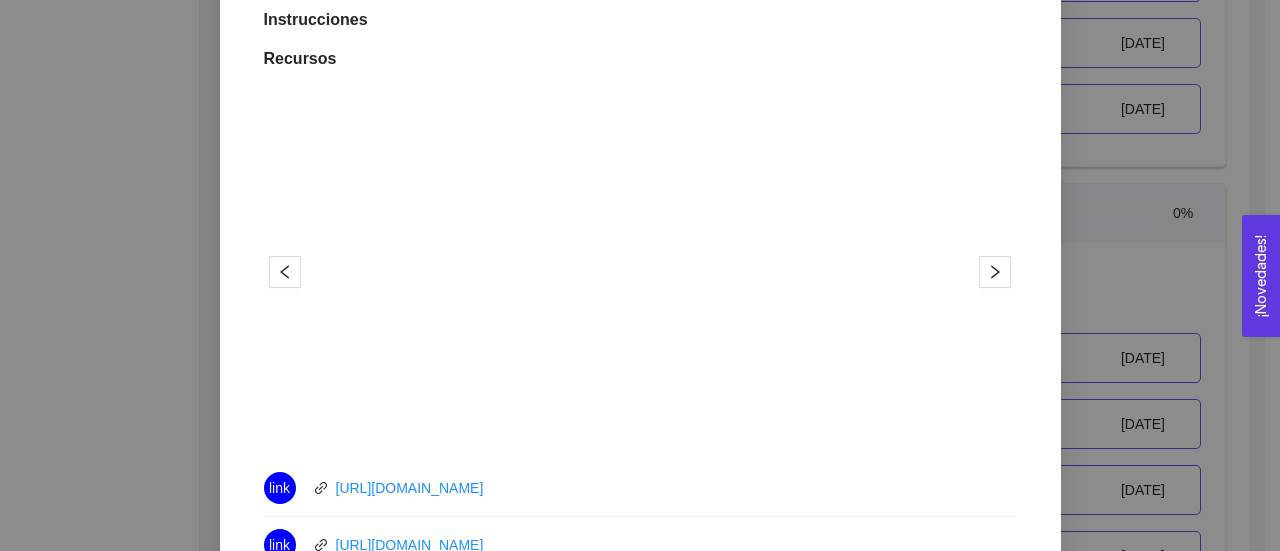 scroll, scrollTop: 581, scrollLeft: 0, axis: vertical 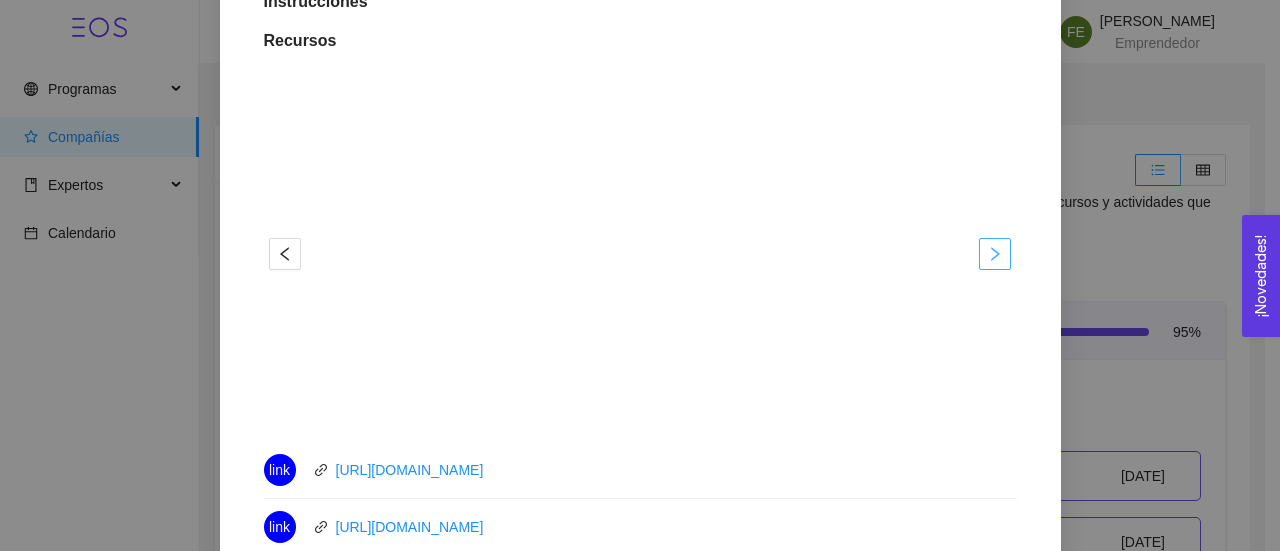 click at bounding box center [995, 254] 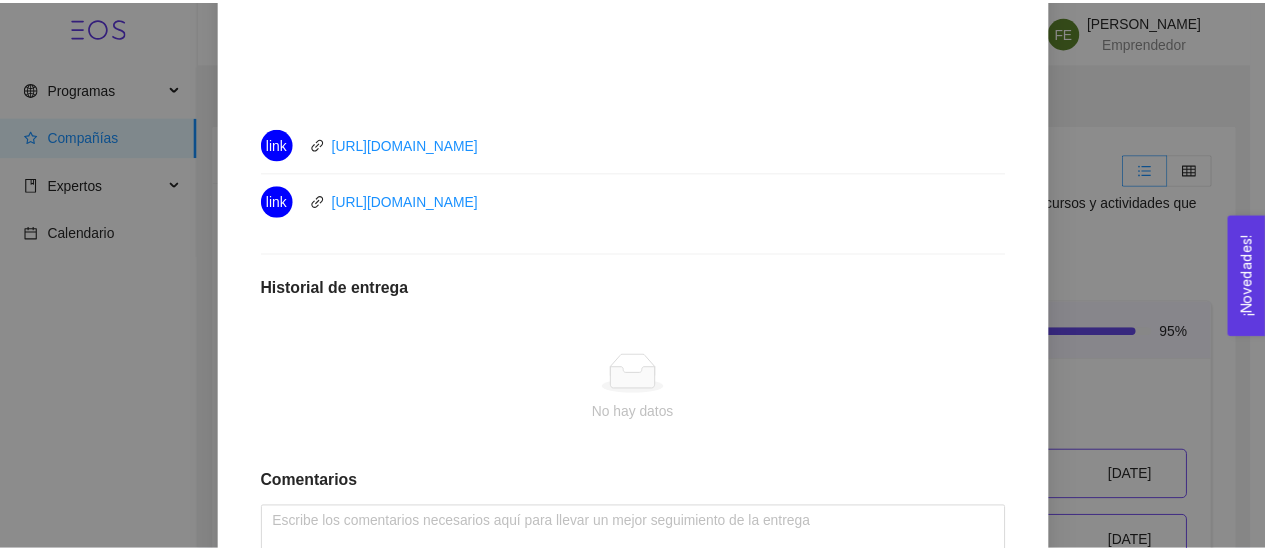 scroll, scrollTop: 908, scrollLeft: 0, axis: vertical 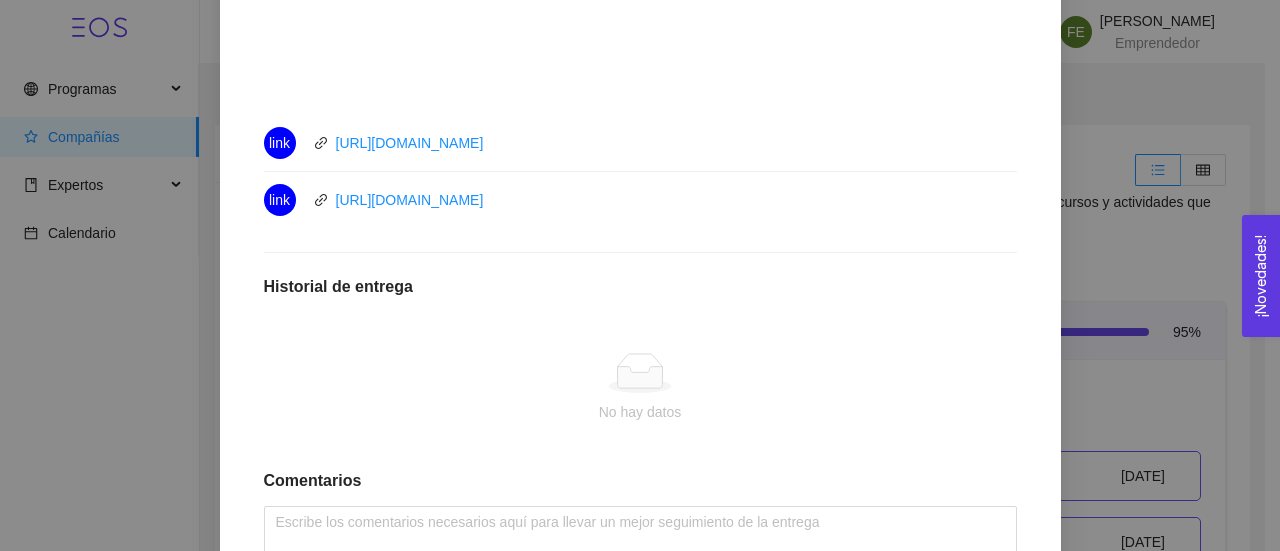 click on "5. PROBACIÓN DE COMPRA El emprendedor validará el mercado
Asignado por  [PERSON_NAME]   ( Coordinador ) Pendiente Completado Verificado Anterior Siguiente 5.1 Metas e Hitos Taller Fecha del taller:  [DATE] Lugar: No especificado Completa los videos Instrucciones Recursos 1 2 link [URL][DOMAIN_NAME] link [URL][DOMAIN_NAME] Historial de entrega No hay datos Comentarios Enviar comentarios Cancelar Aceptar" at bounding box center (640, 275) 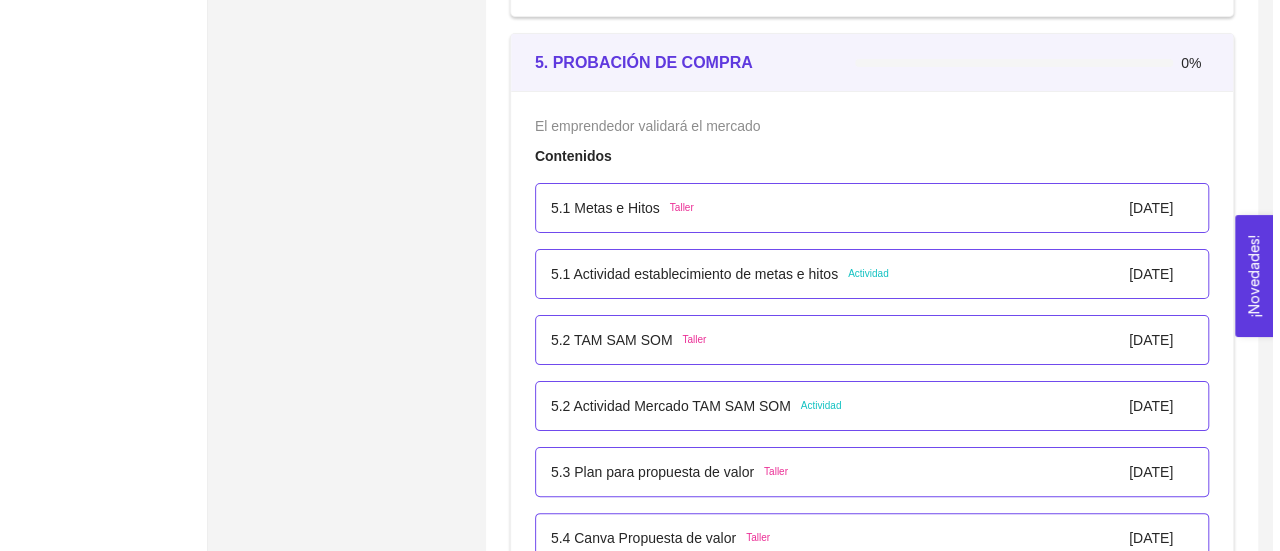 scroll, scrollTop: 3796, scrollLeft: 0, axis: vertical 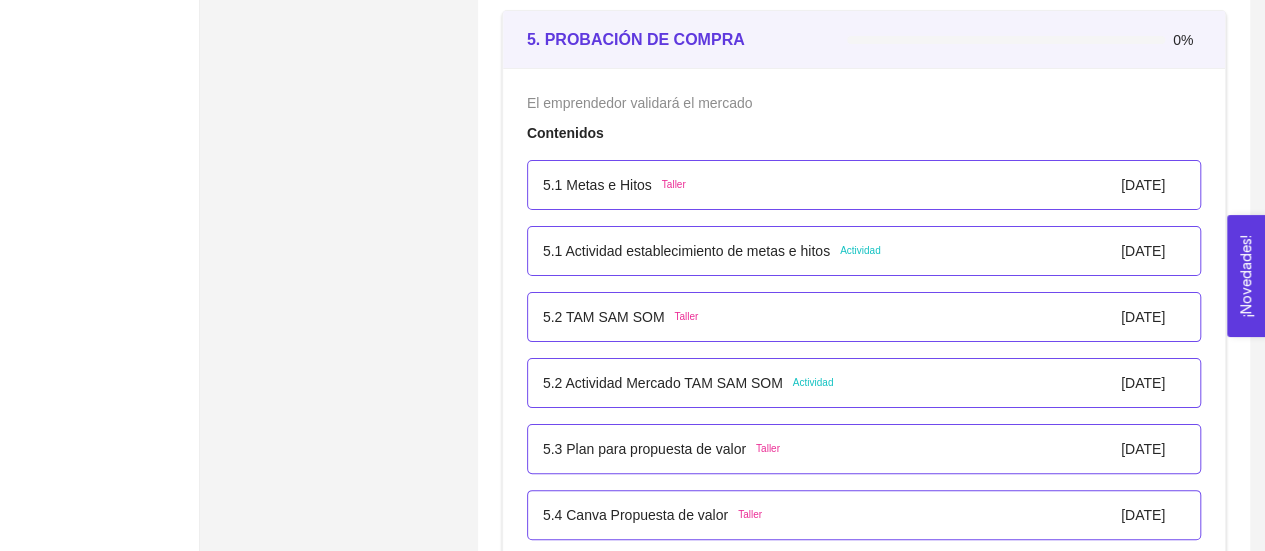 click on "5.1 Actividad establecimiento de metas e hitos" at bounding box center [686, 251] 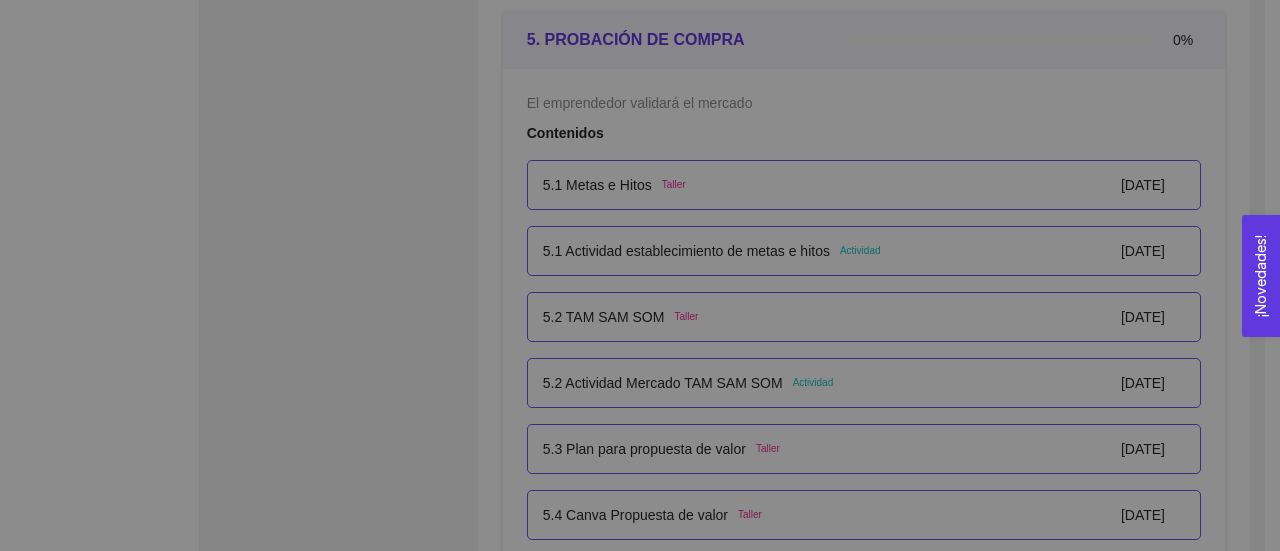 scroll, scrollTop: 46, scrollLeft: 0, axis: vertical 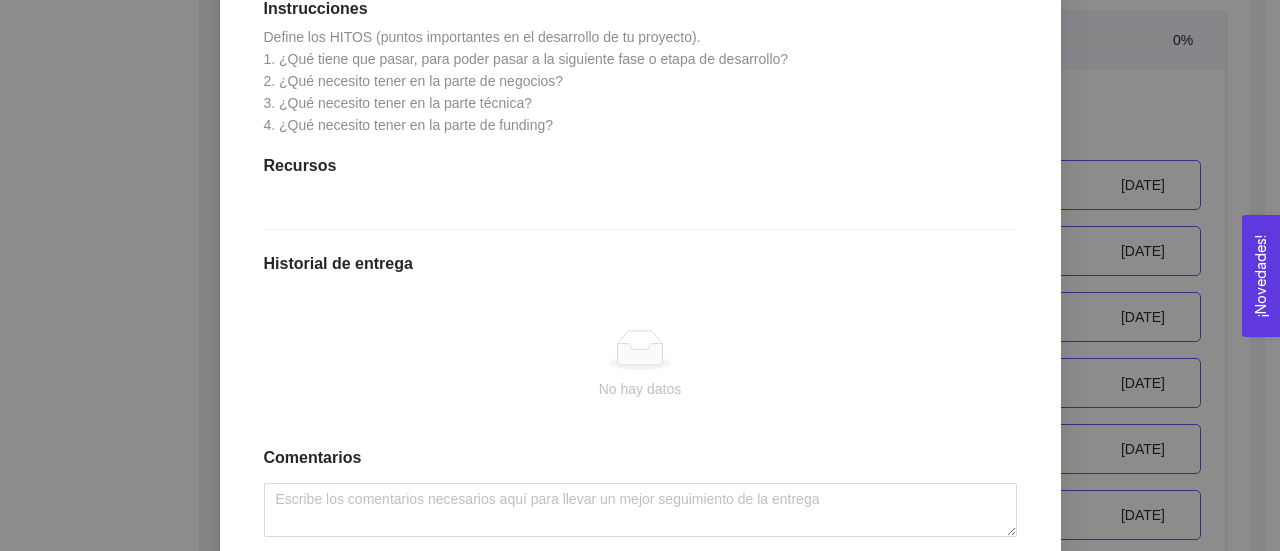 click on "5. PROBACIÓN DE COMPRA El emprendedor validará el mercado
Asignado por  [PERSON_NAME]   ( Coordinador ) Pendiente Completado Verificado Anterior Siguiente 5.1 Actividad establecimiento de metas e hitos Actividad Fecha límite de entrega:  [DATE] Lugar: No especificado Completa lo siguiente: Instrucciones Define los HITOS (puntos importantes en el desarrollo de tu proyecto).
1. ¿Qué tiene que pasar, para poder pasar a la siguiente fase o etapa de desarrollo?
2. ¿Qué necesito tener en la parte de negocios?
3. ¿Qué necesito tener en la parte técnica?
4. ¿Qué necesito tener en la parte de funding?
Recursos Historial de entrega No hay datos Comentarios Enviar comentarios Cancelar Aceptar" at bounding box center [640, 275] 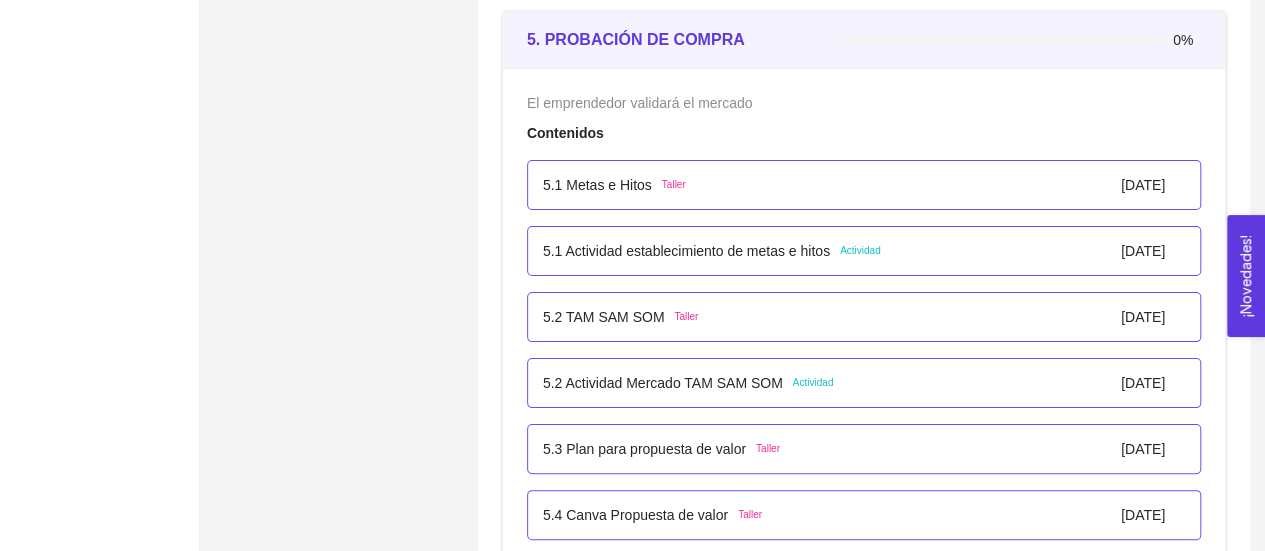 click on "5.1 Metas e Hitos" at bounding box center (597, 185) 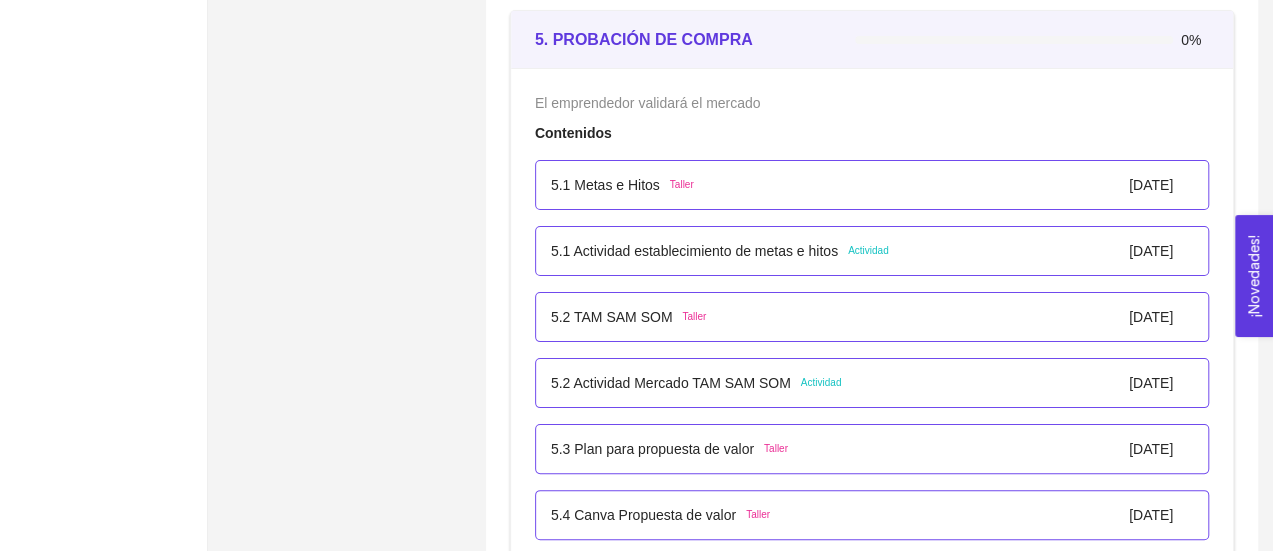 scroll, scrollTop: 46, scrollLeft: 0, axis: vertical 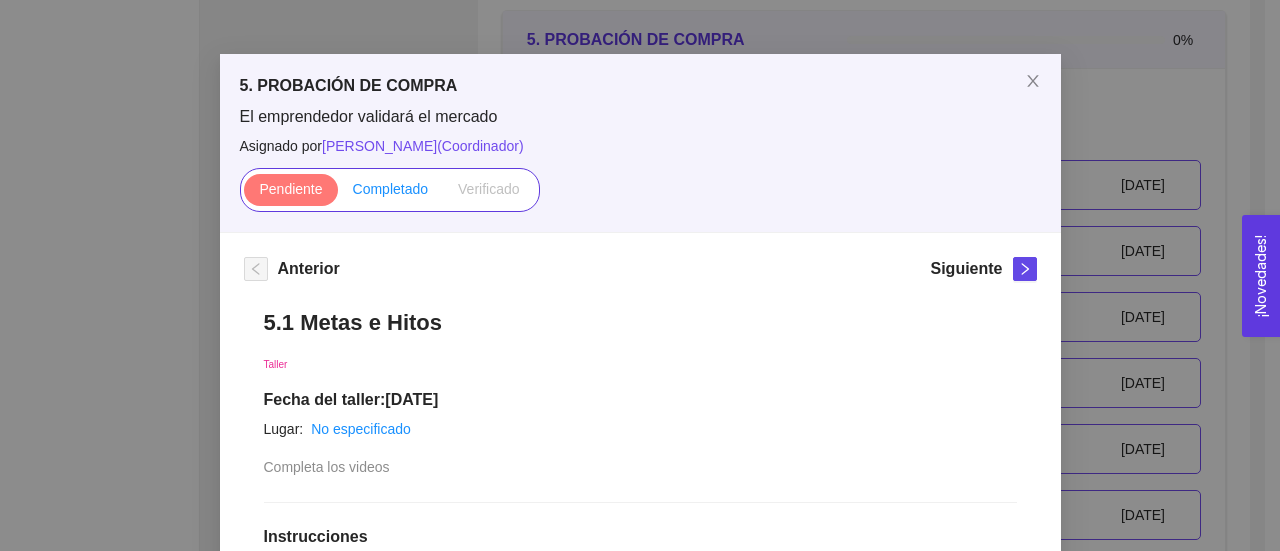 click on "Completado" at bounding box center [391, 189] 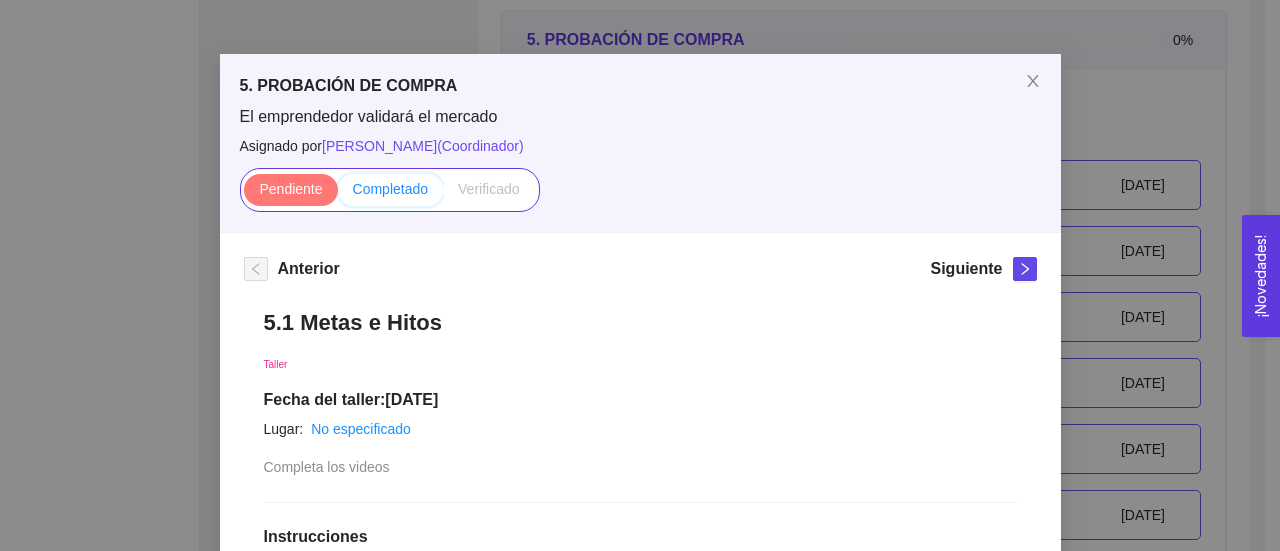 click on "Completado" at bounding box center (338, 194) 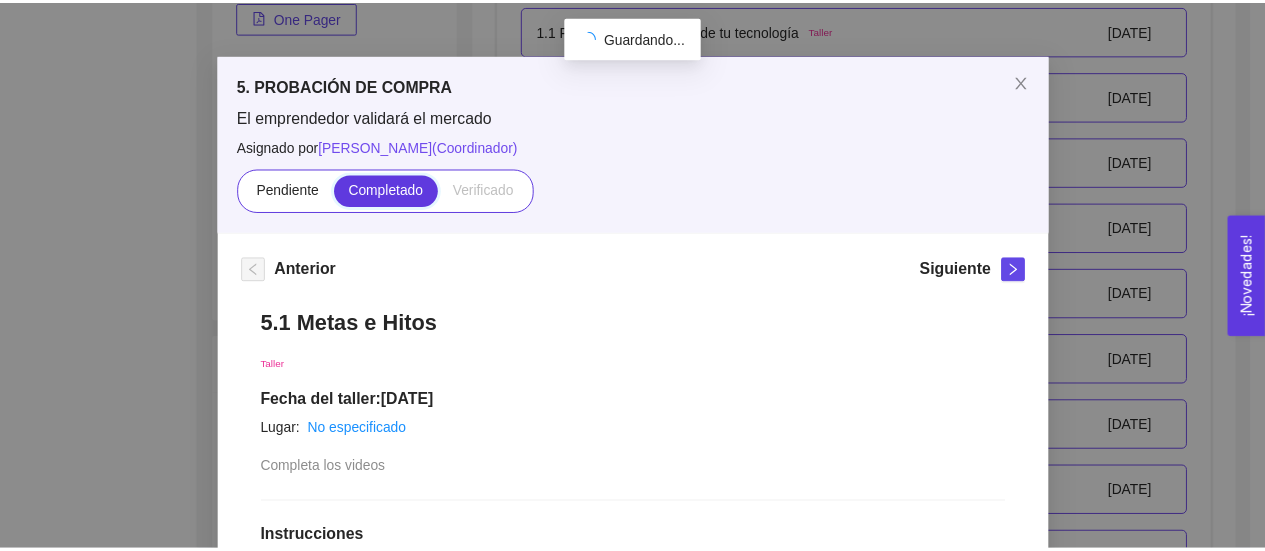 scroll, scrollTop: 3796, scrollLeft: 0, axis: vertical 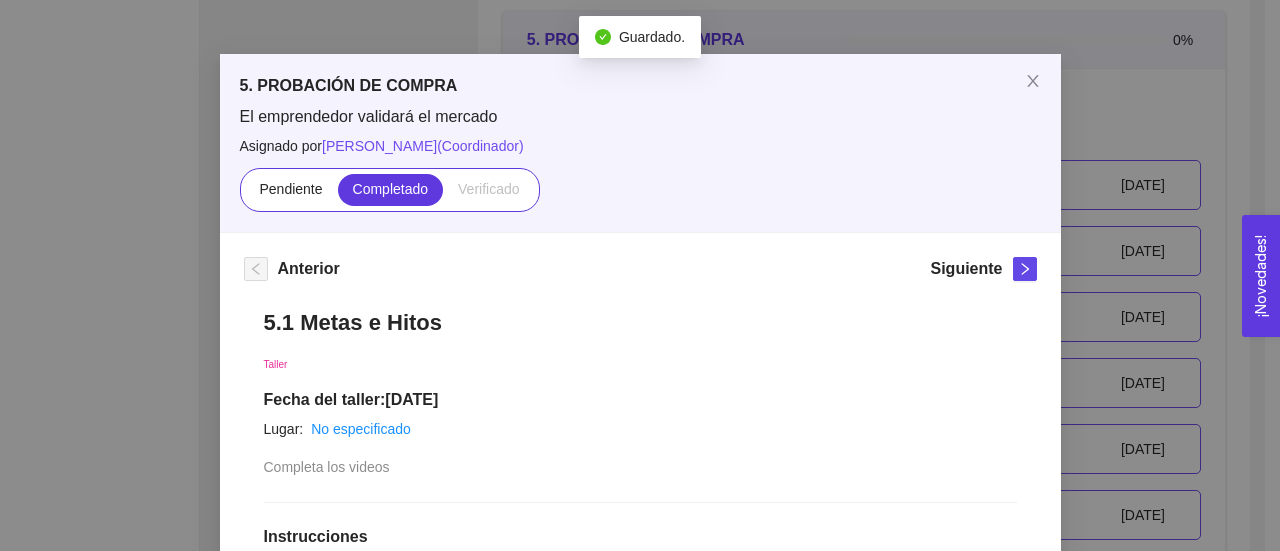 click on "5. PROBACIÓN DE COMPRA El emprendedor validará el mercado
Asignado por  [PERSON_NAME]   ( Coordinador ) Pendiente Completado Verificado Anterior Siguiente 5.1 Metas e Hitos Taller Fecha del taller:  [DATE] Lugar: No especificado Completa los videos Instrucciones Recursos 1 2 link [URL][DOMAIN_NAME] link [URL][DOMAIN_NAME] Historial de entrega FE [PERSON_NAME] marcó como completado Comentarios Enviar comentarios Cancelar Aceptar" at bounding box center [640, 275] 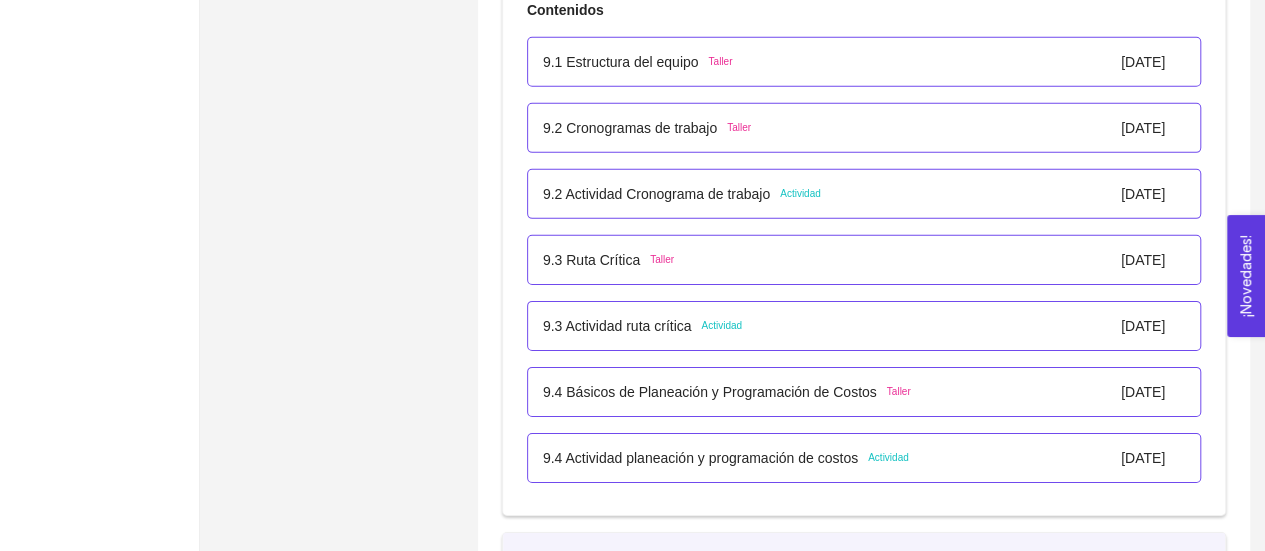 scroll, scrollTop: 6852, scrollLeft: 0, axis: vertical 